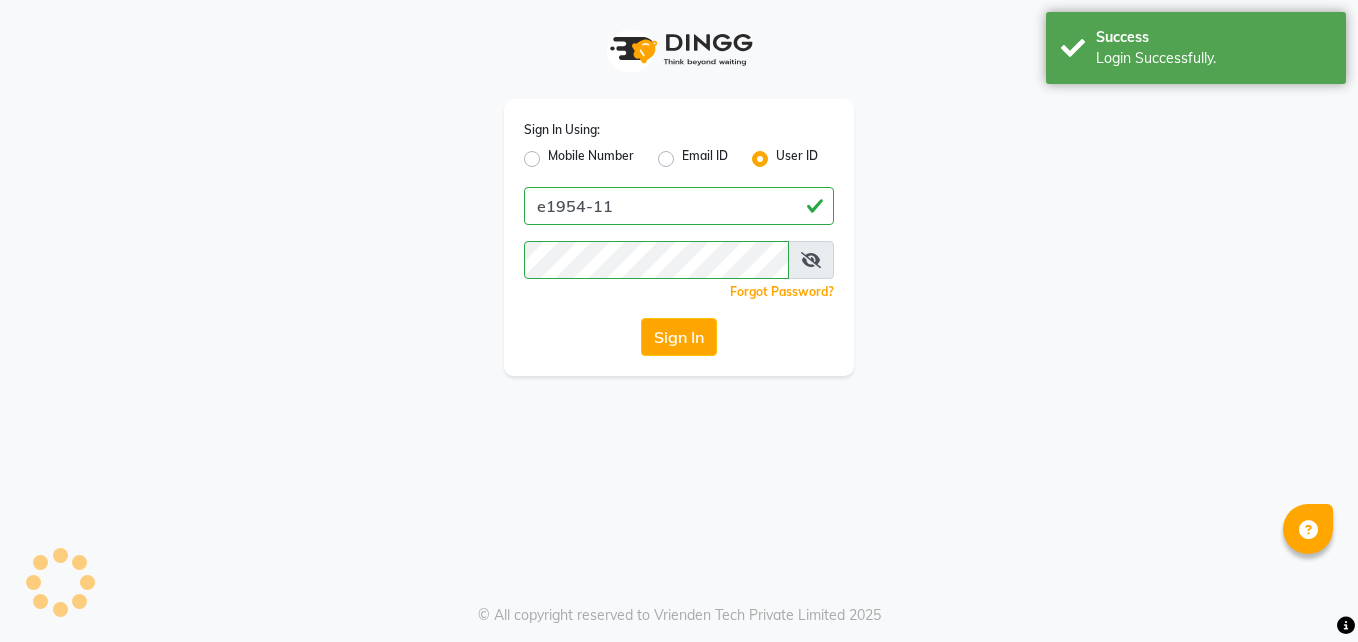 scroll, scrollTop: 0, scrollLeft: 0, axis: both 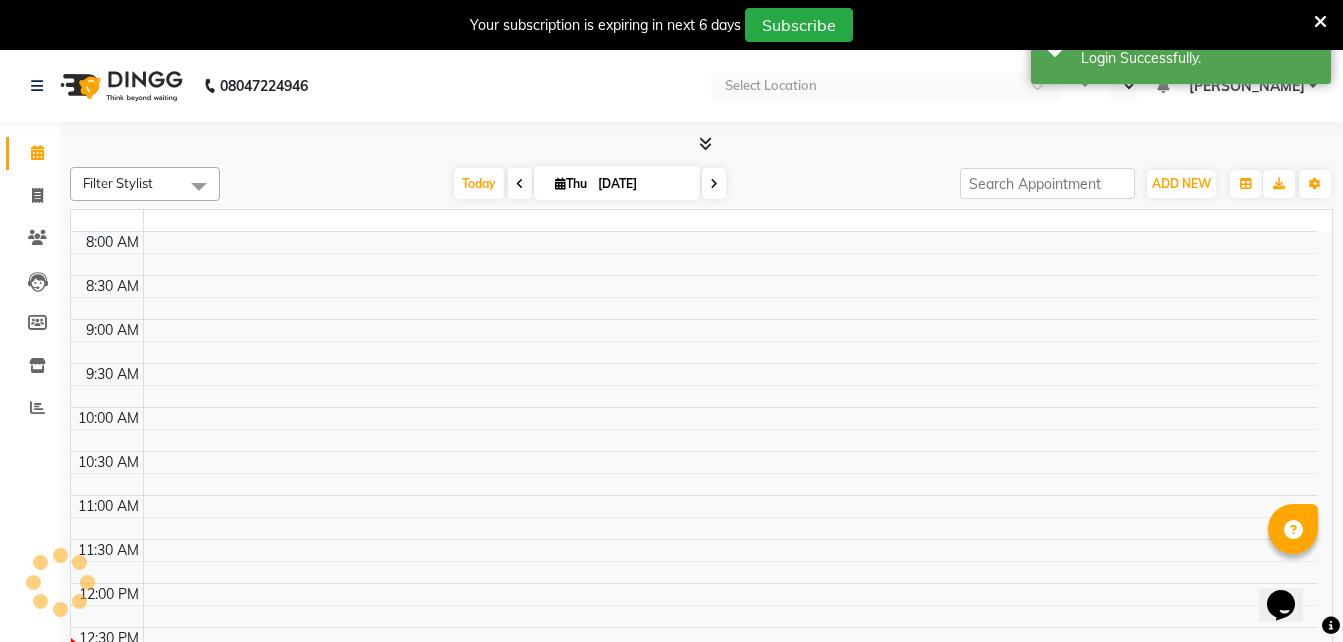 select on "en" 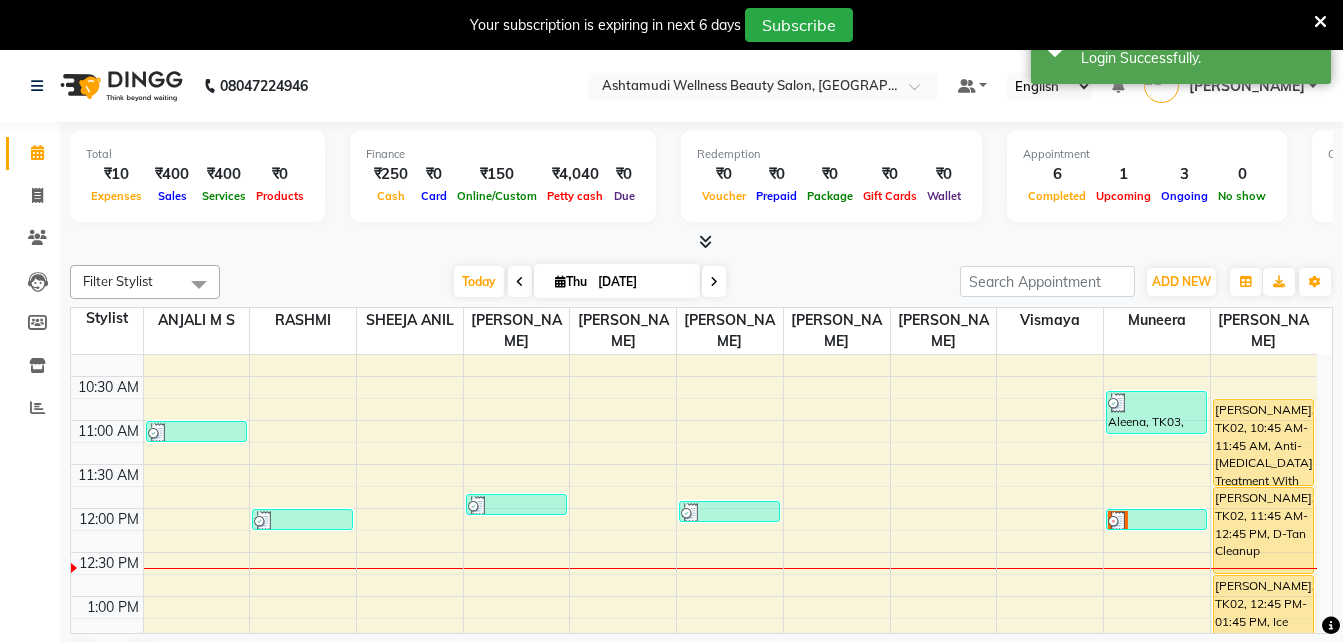 scroll, scrollTop: 200, scrollLeft: 0, axis: vertical 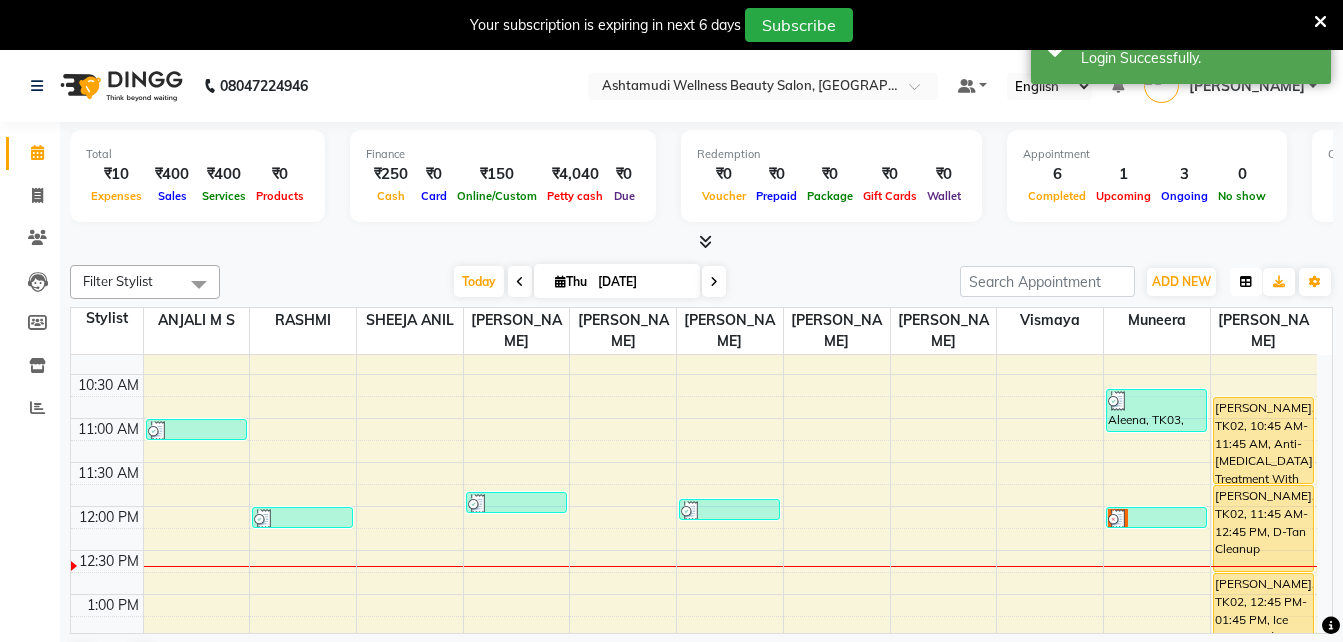 click at bounding box center (1246, 282) 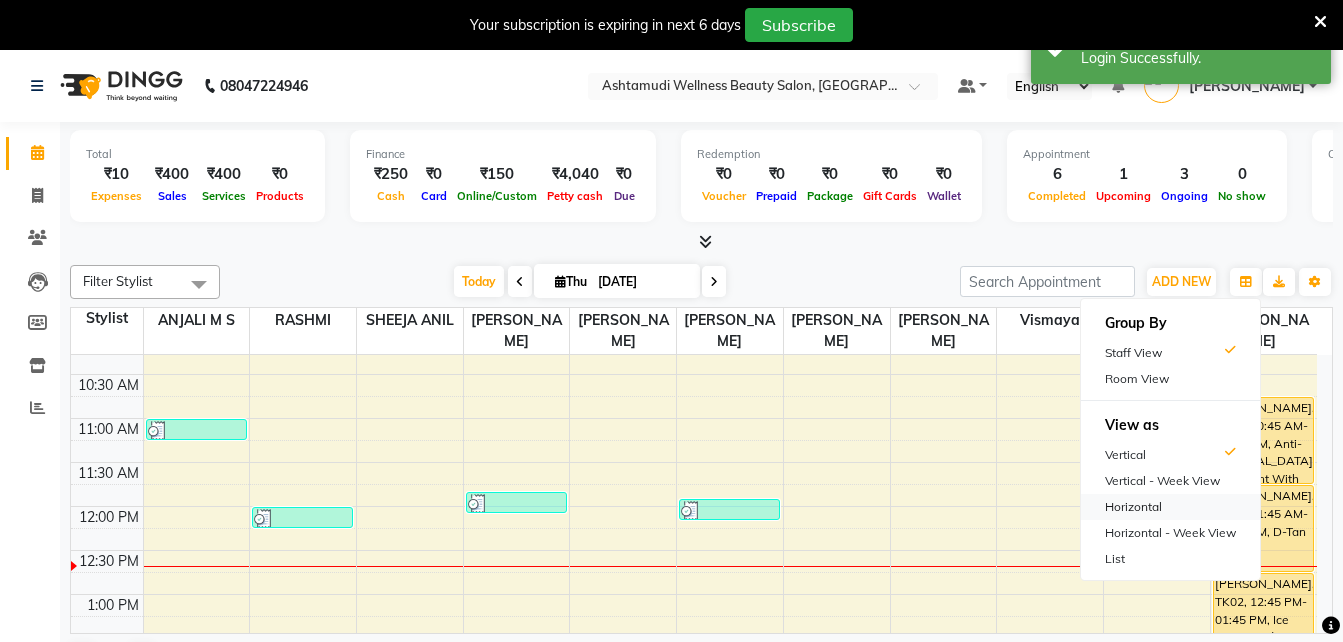 click on "Horizontal" at bounding box center [1170, 507] 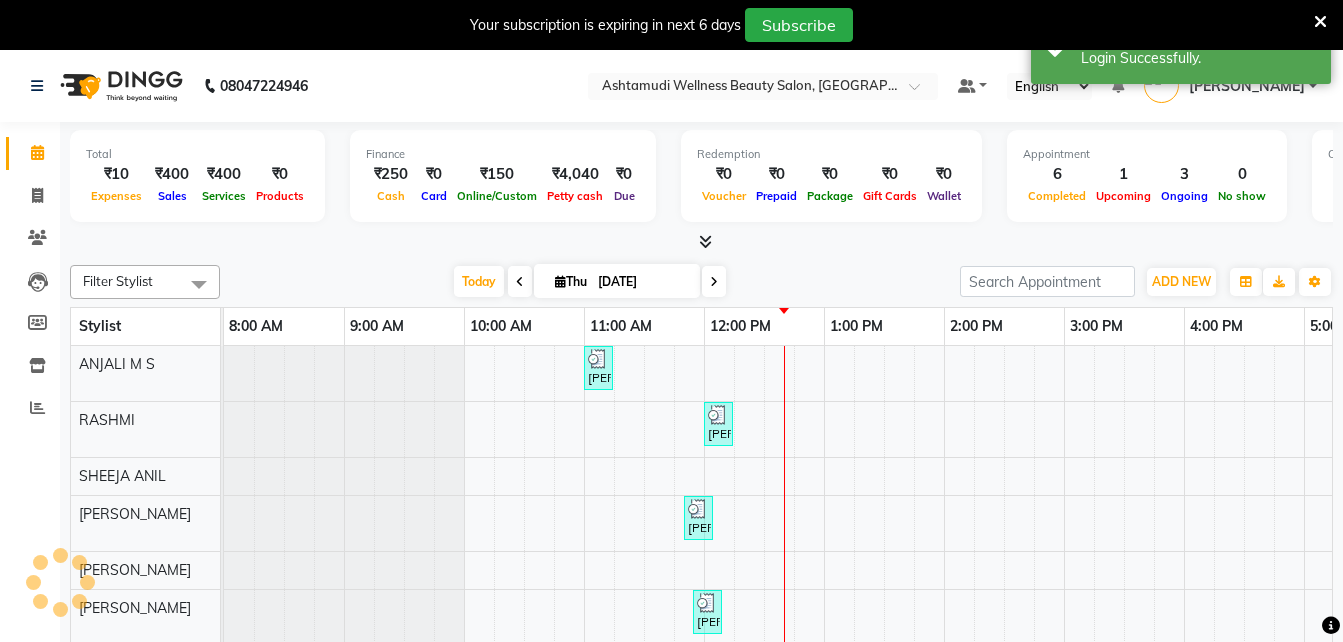 scroll, scrollTop: 0, scrollLeft: 452, axis: horizontal 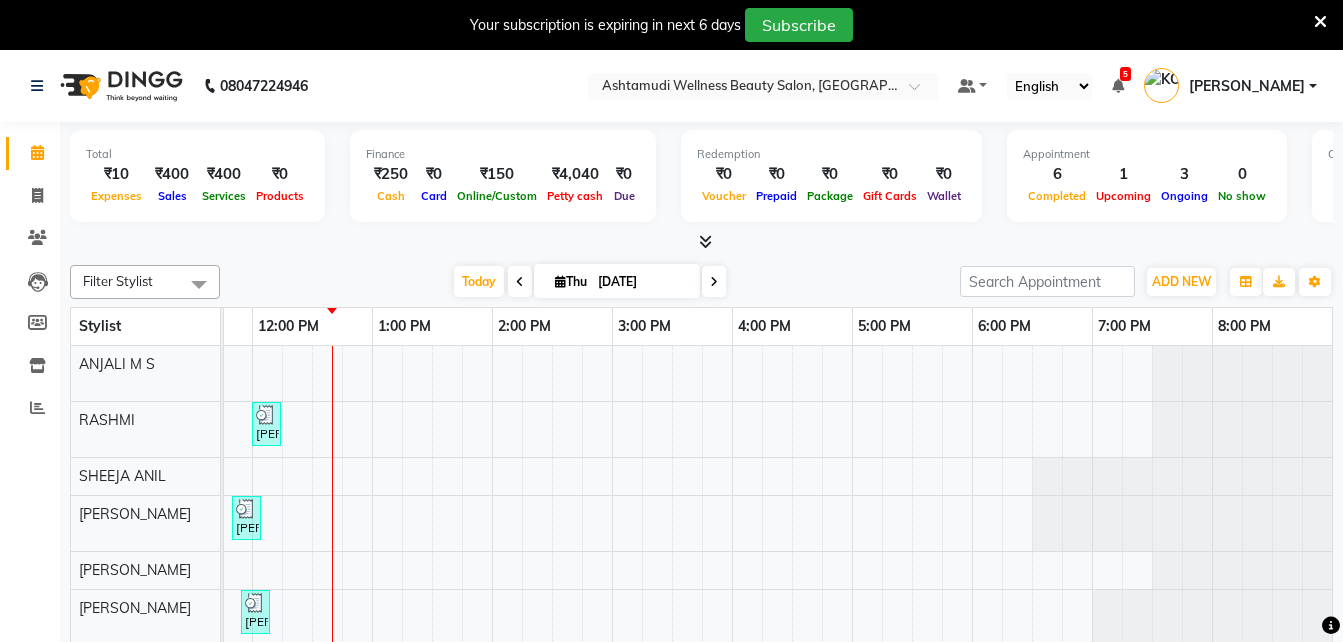 click at bounding box center [1320, 22] 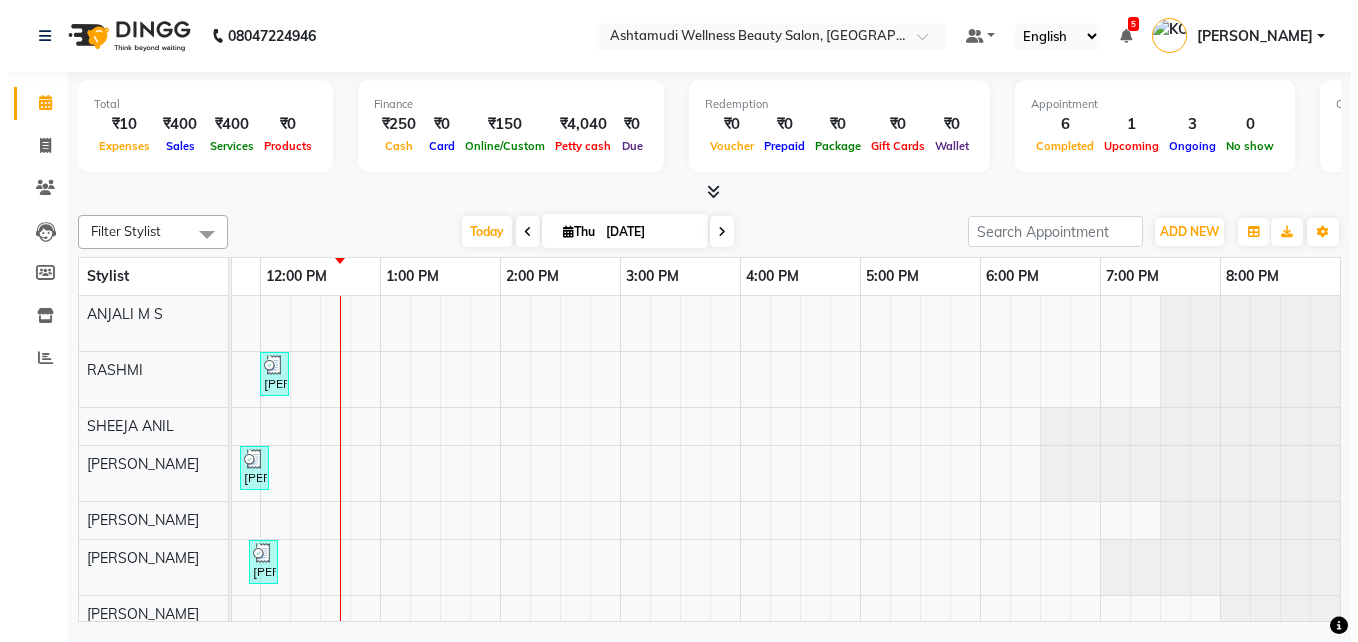 scroll, scrollTop: 0, scrollLeft: 437, axis: horizontal 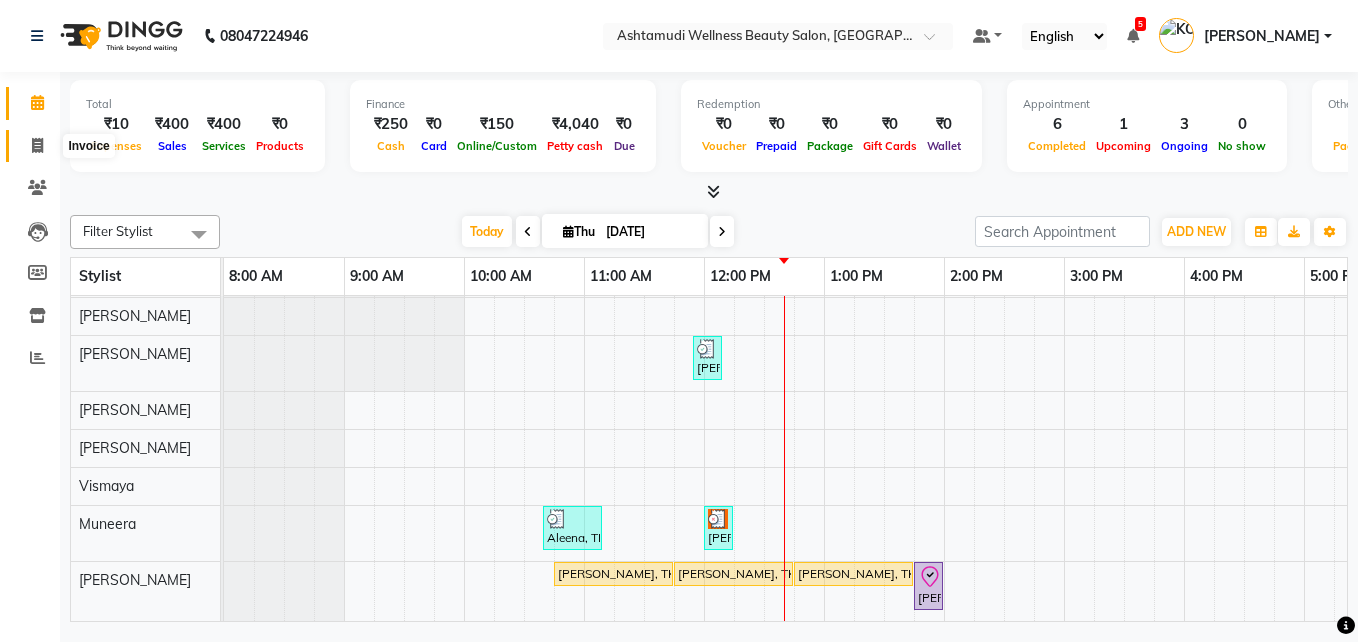 click 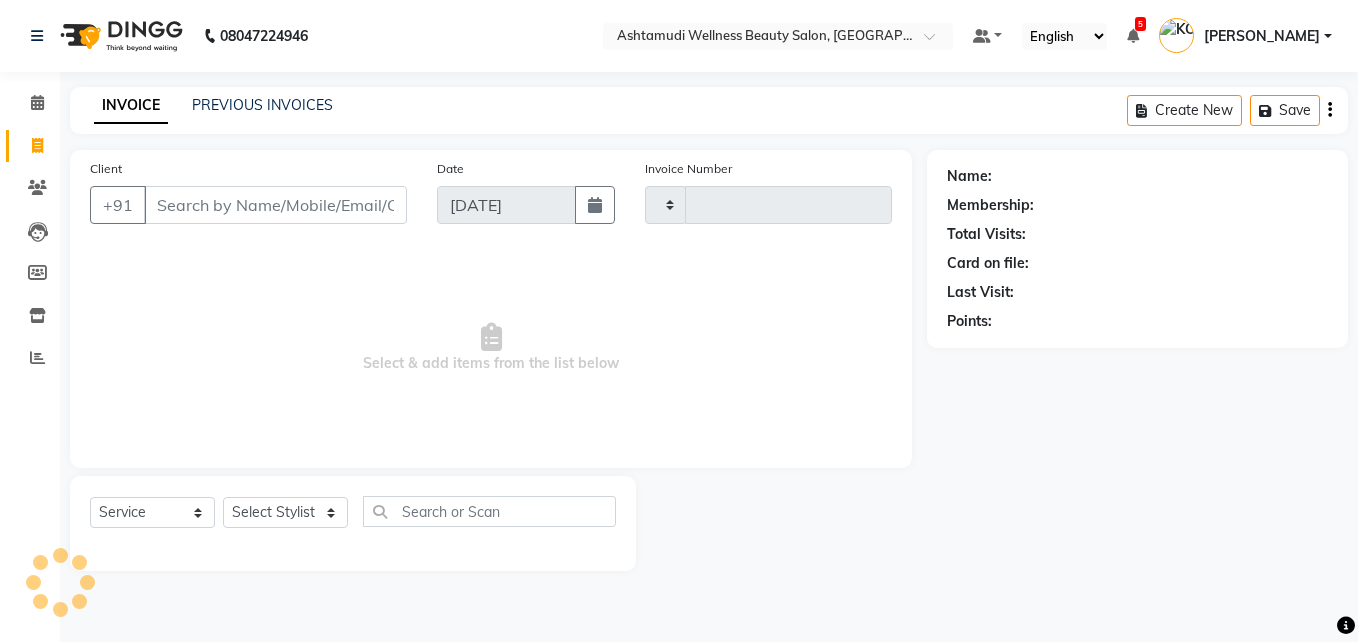 type on "2083" 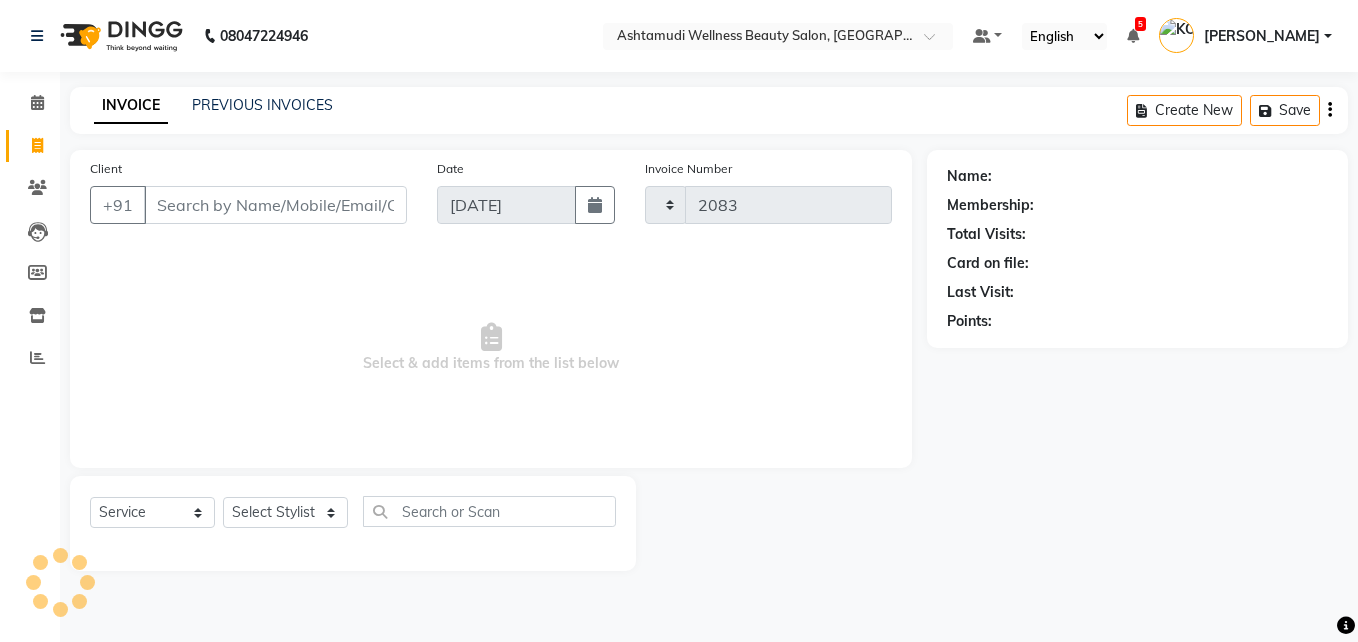 select on "4674" 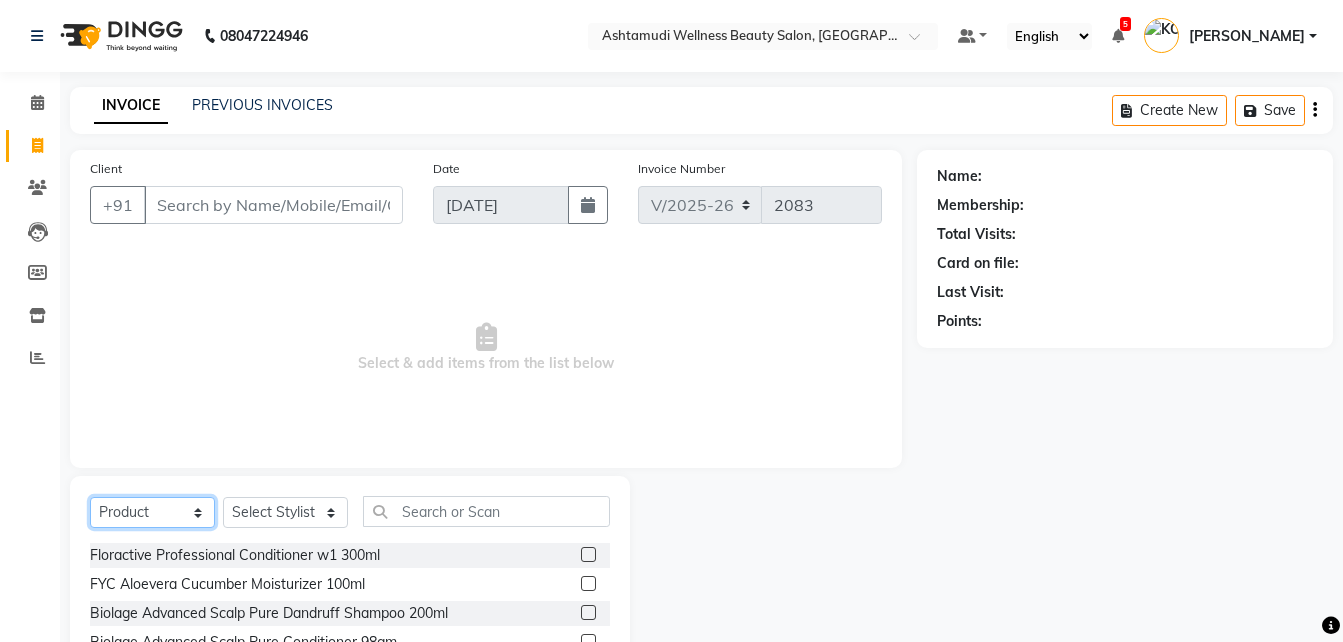 click on "Select  Service  Product  Membership  Package Voucher Prepaid Gift Card" 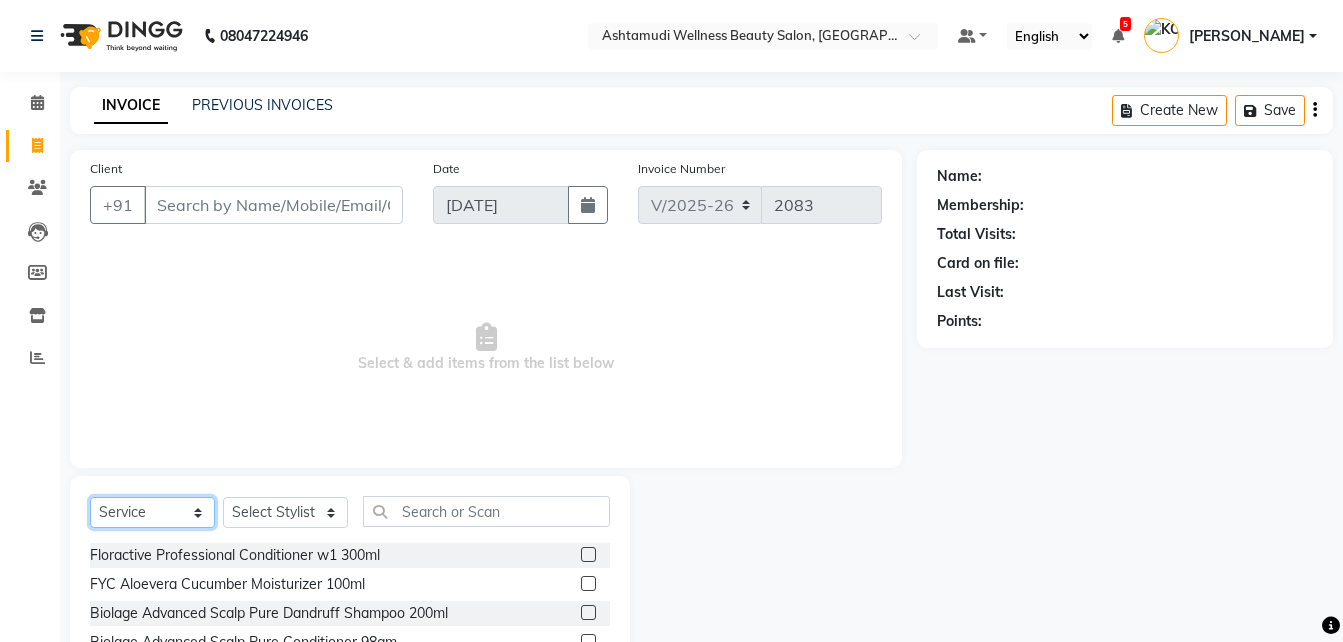 click on "Select  Service  Product  Membership  Package Voucher Prepaid Gift Card" 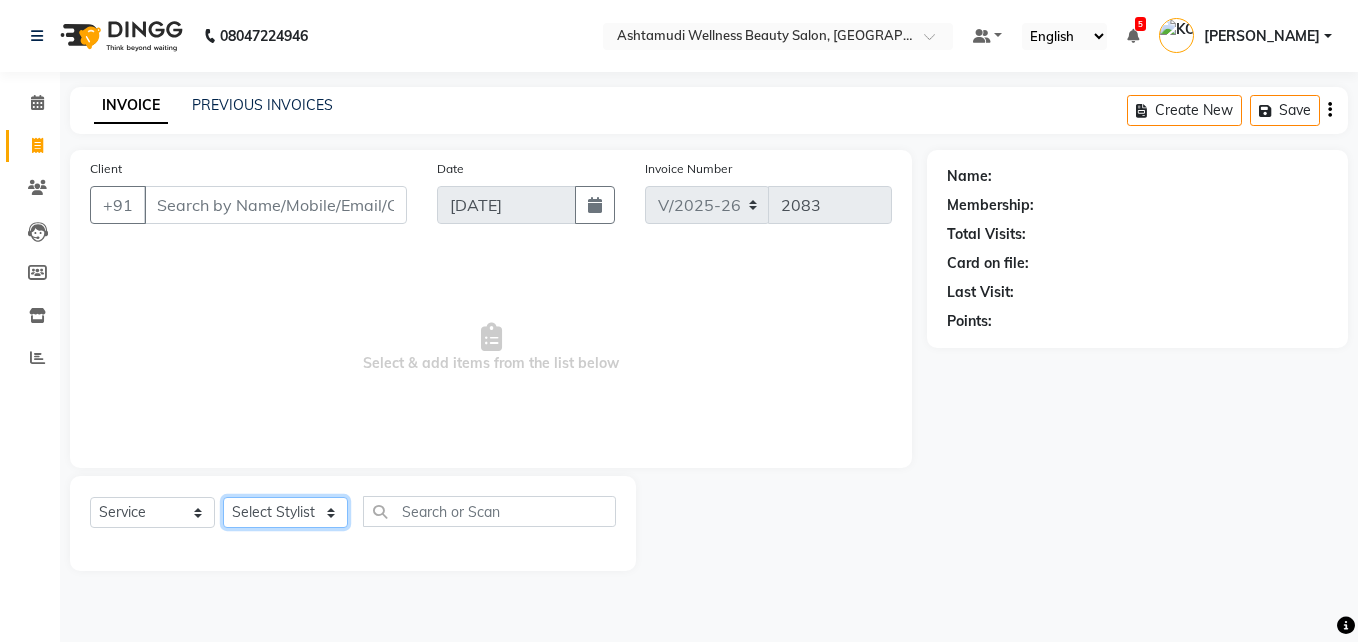 click on "Select Stylist ANJALI M S [PERSON_NAME] KOTTIYAM ASHTAMUDI [PERSON_NAME] [PERSON_NAME] [PERSON_NAME] [PERSON_NAME]  Sona [PERSON_NAME] [PERSON_NAME] [PERSON_NAME]" 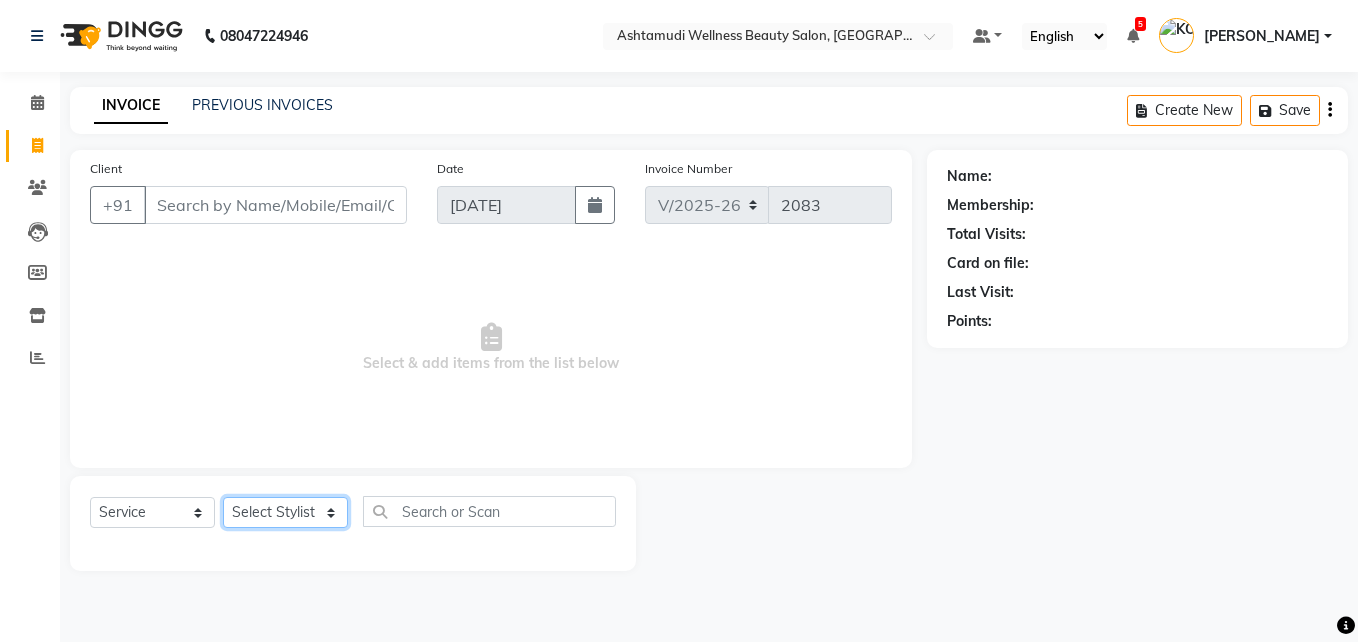 select on "27472" 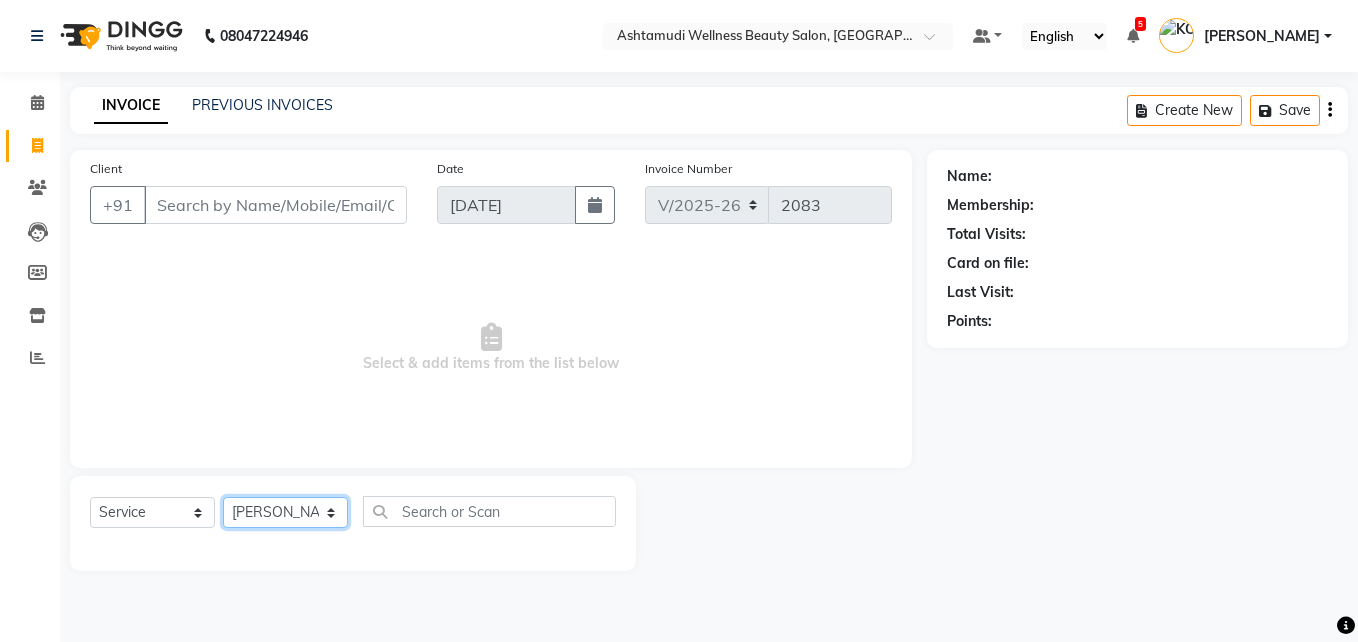 click on "Select Stylist ANJALI M S [PERSON_NAME] KOTTIYAM ASHTAMUDI [PERSON_NAME] [PERSON_NAME] [PERSON_NAME] [PERSON_NAME]  Sona [PERSON_NAME] [PERSON_NAME] [PERSON_NAME]" 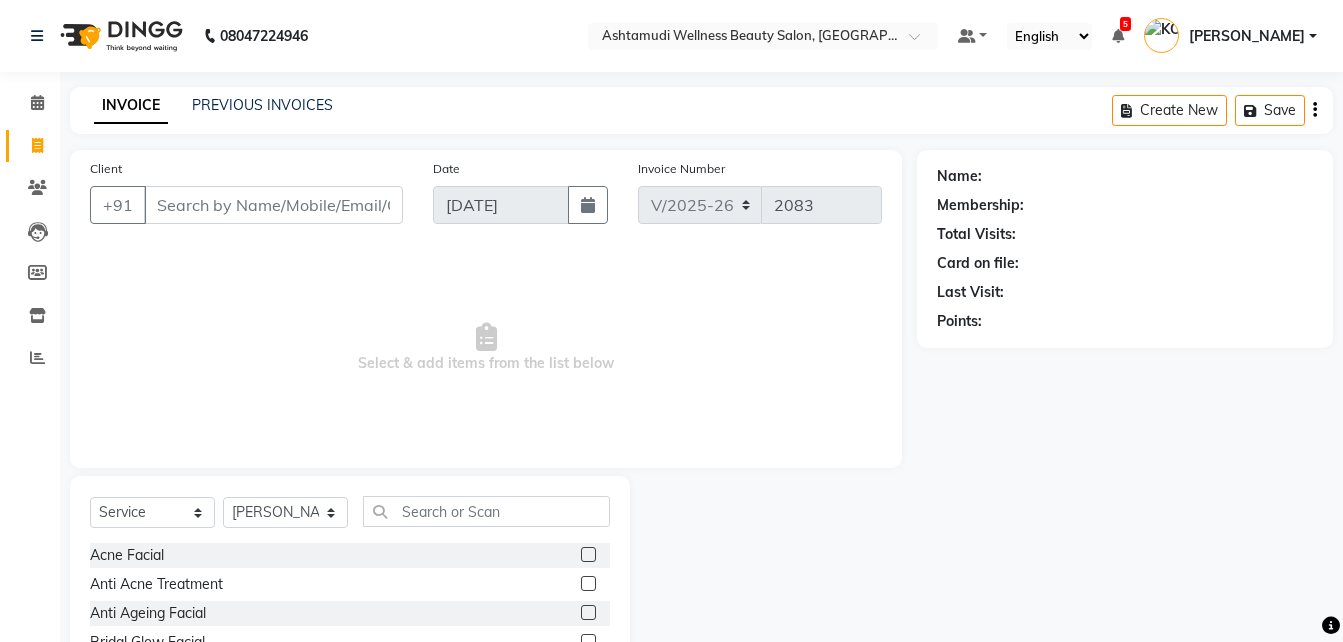 click 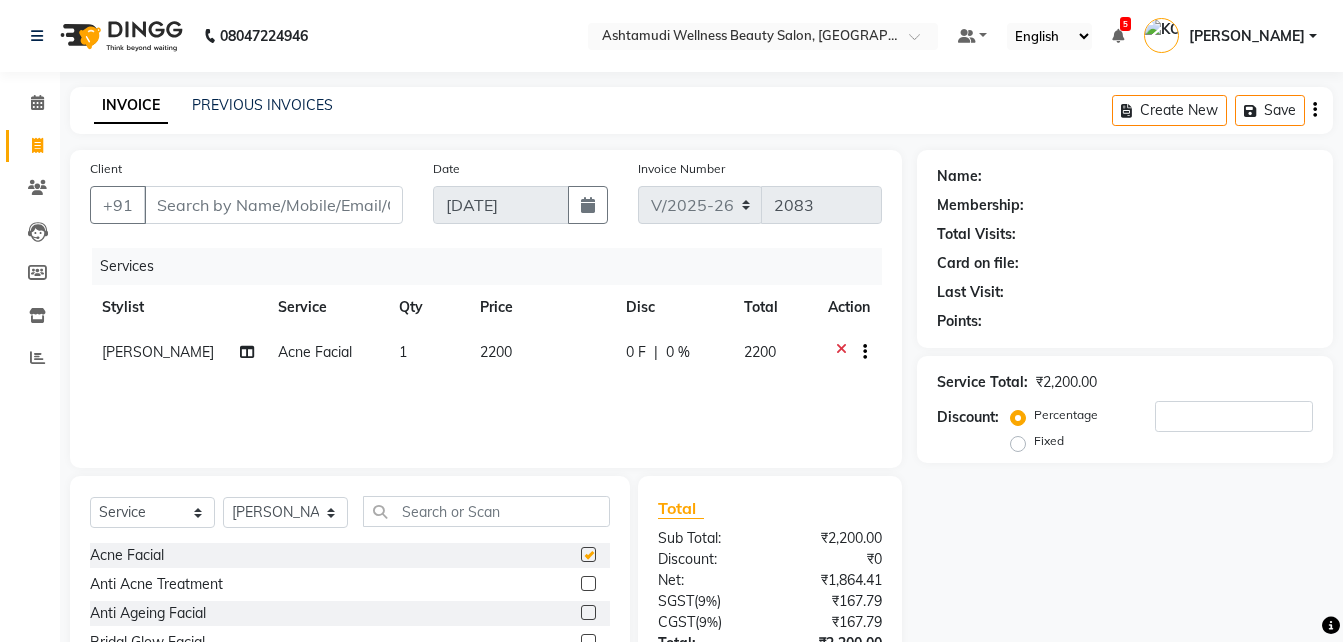 click 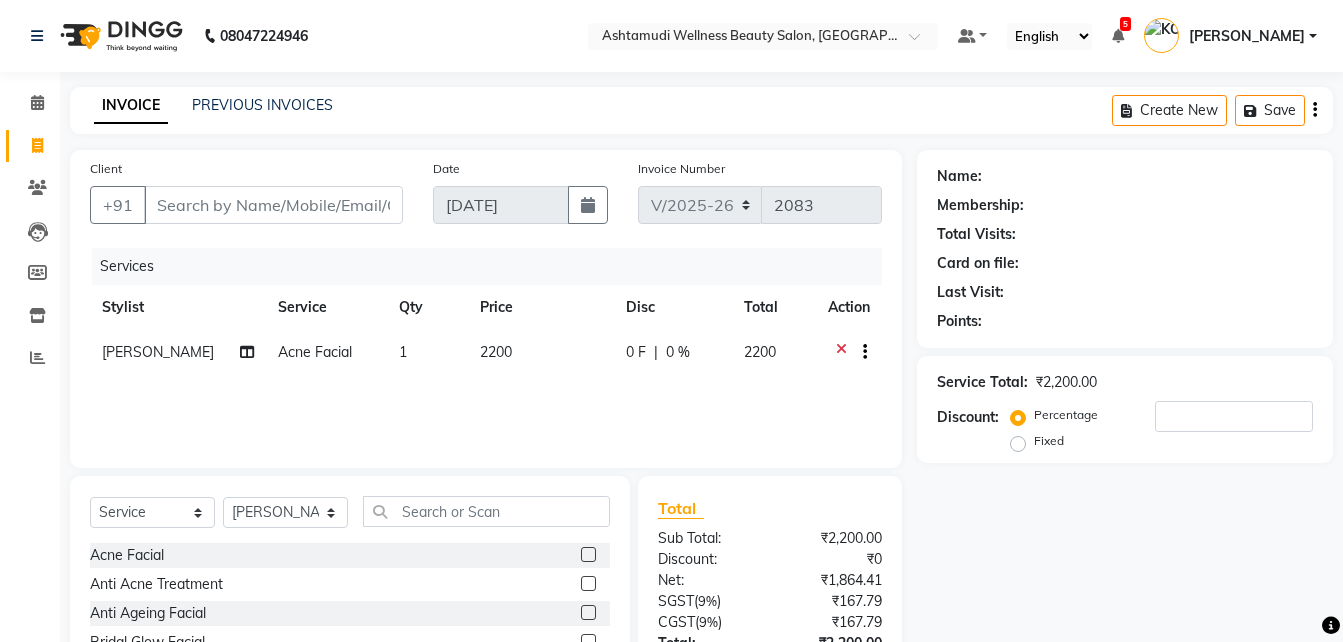 checkbox on "false" 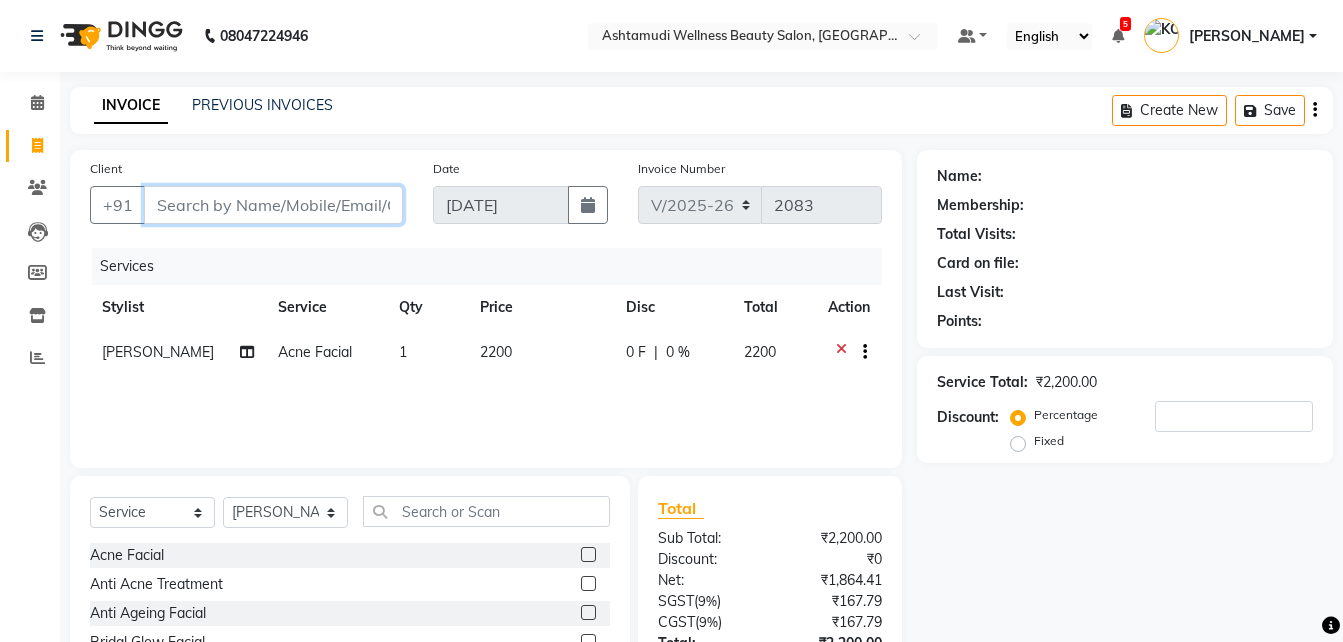 click on "Client" at bounding box center [273, 205] 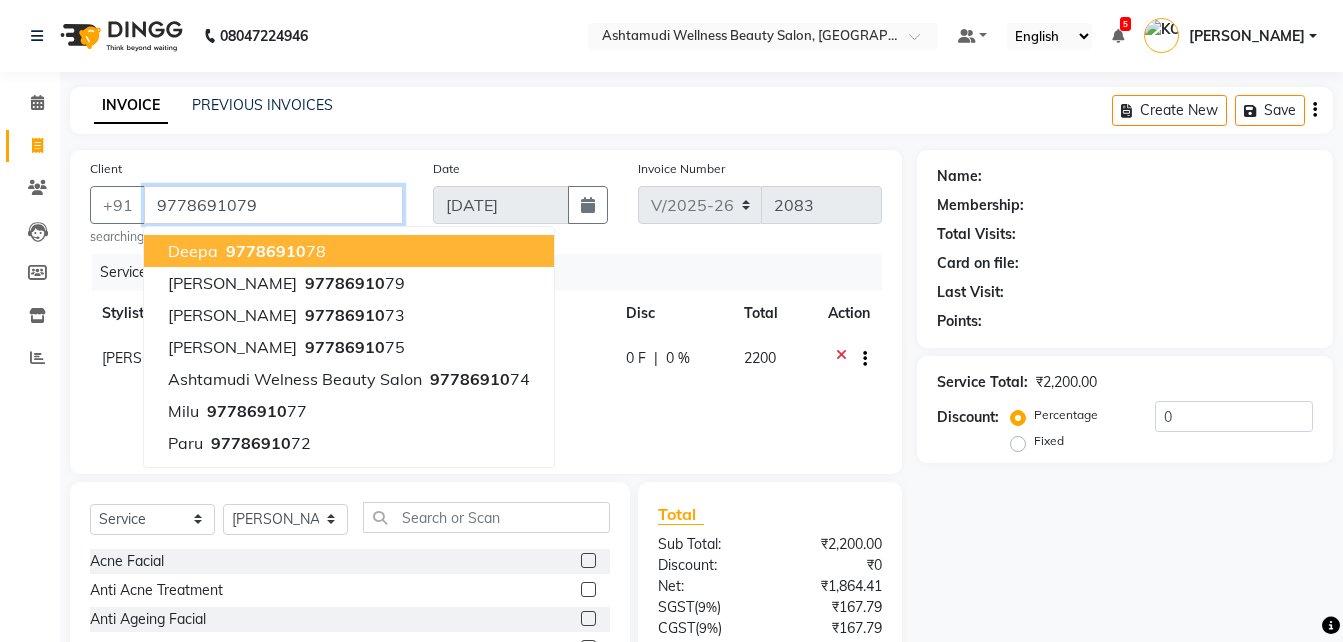 type on "9778691079" 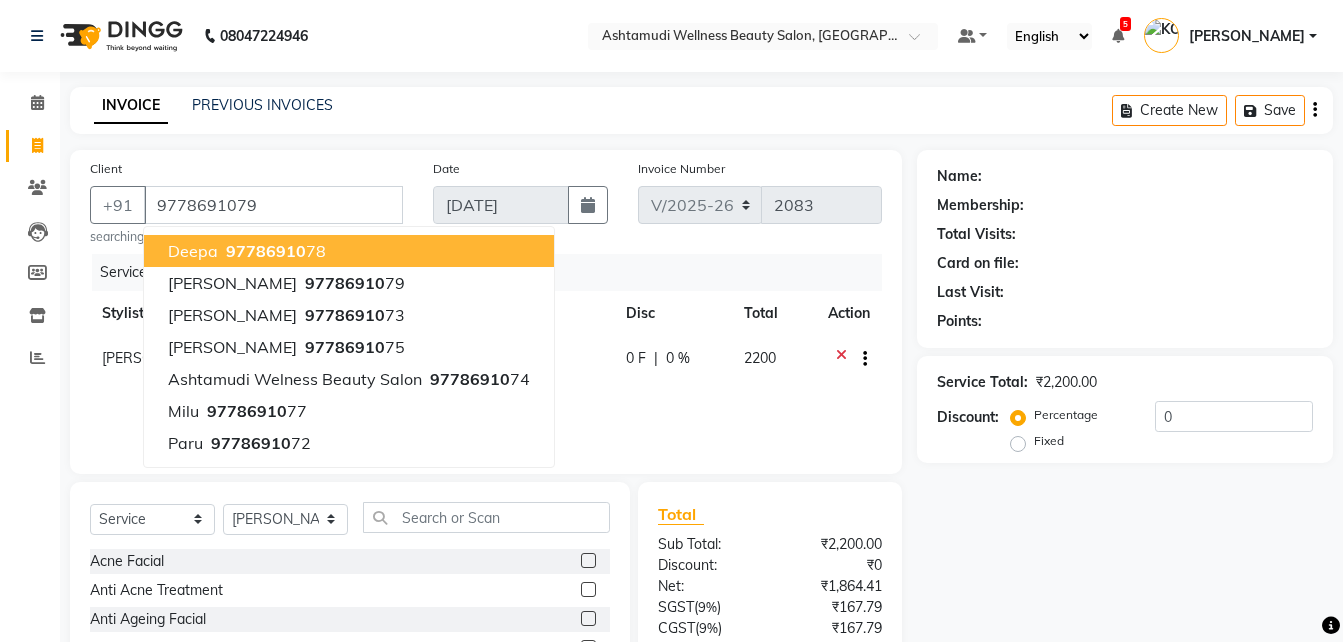 select on "1: Object" 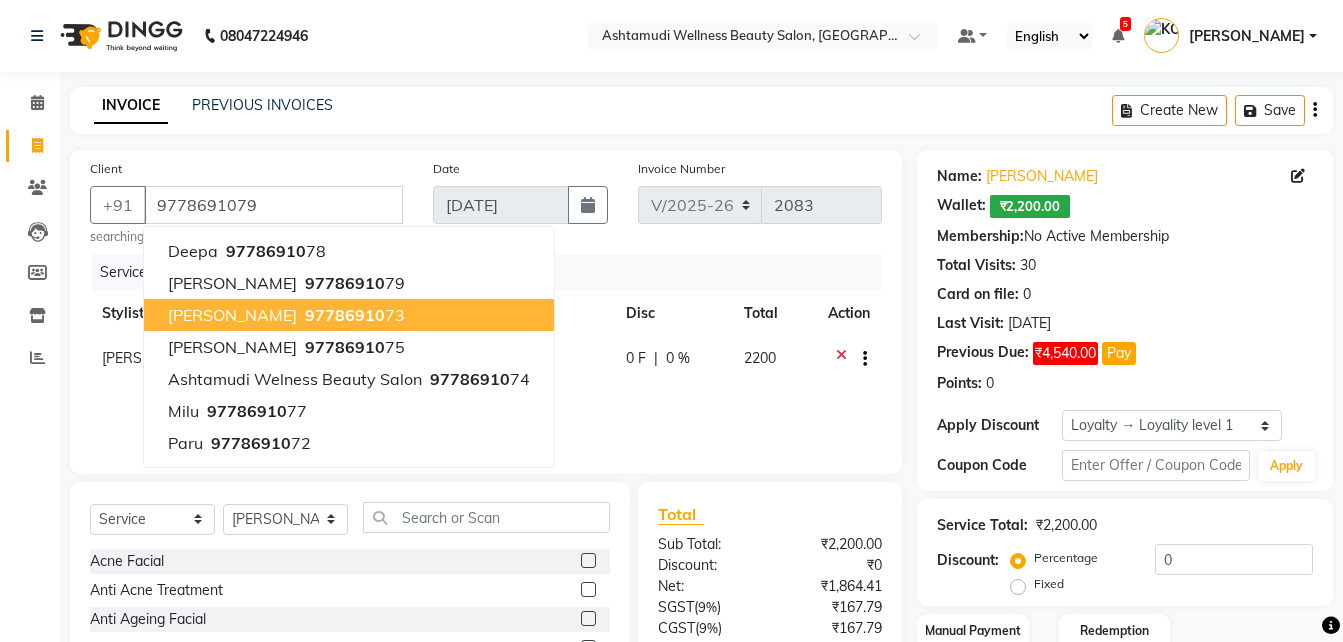 click on "[PERSON_NAME]   97786910 73" at bounding box center [349, 315] 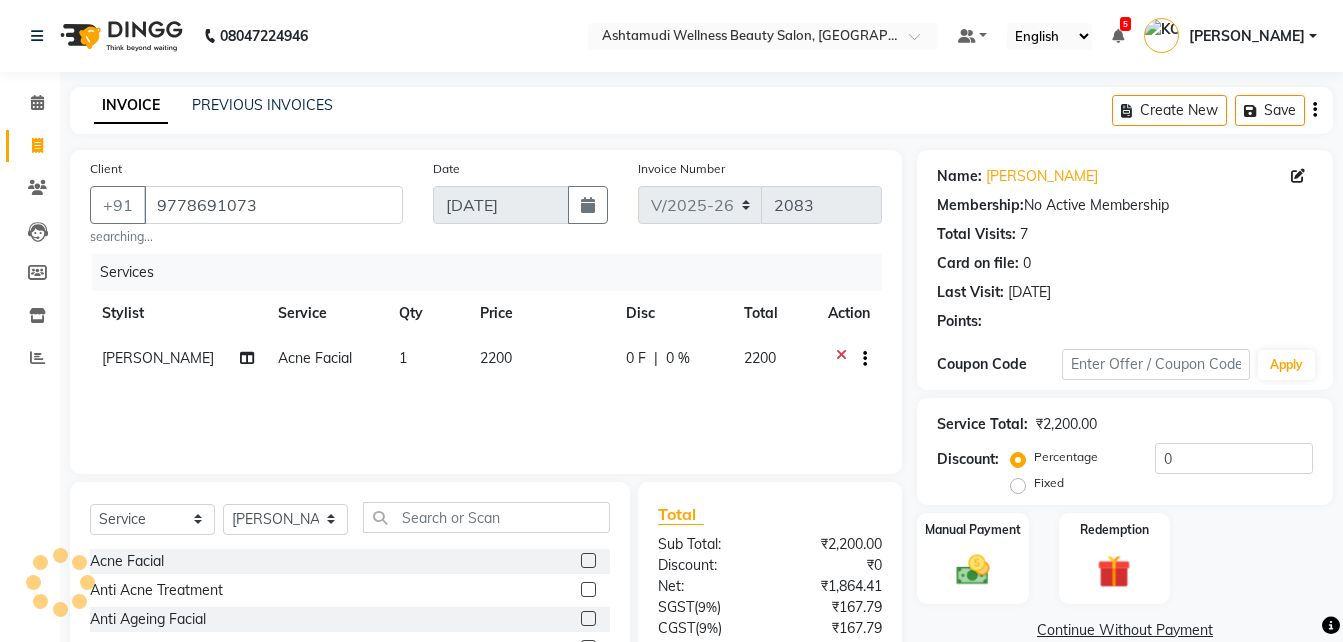 scroll, scrollTop: 165, scrollLeft: 0, axis: vertical 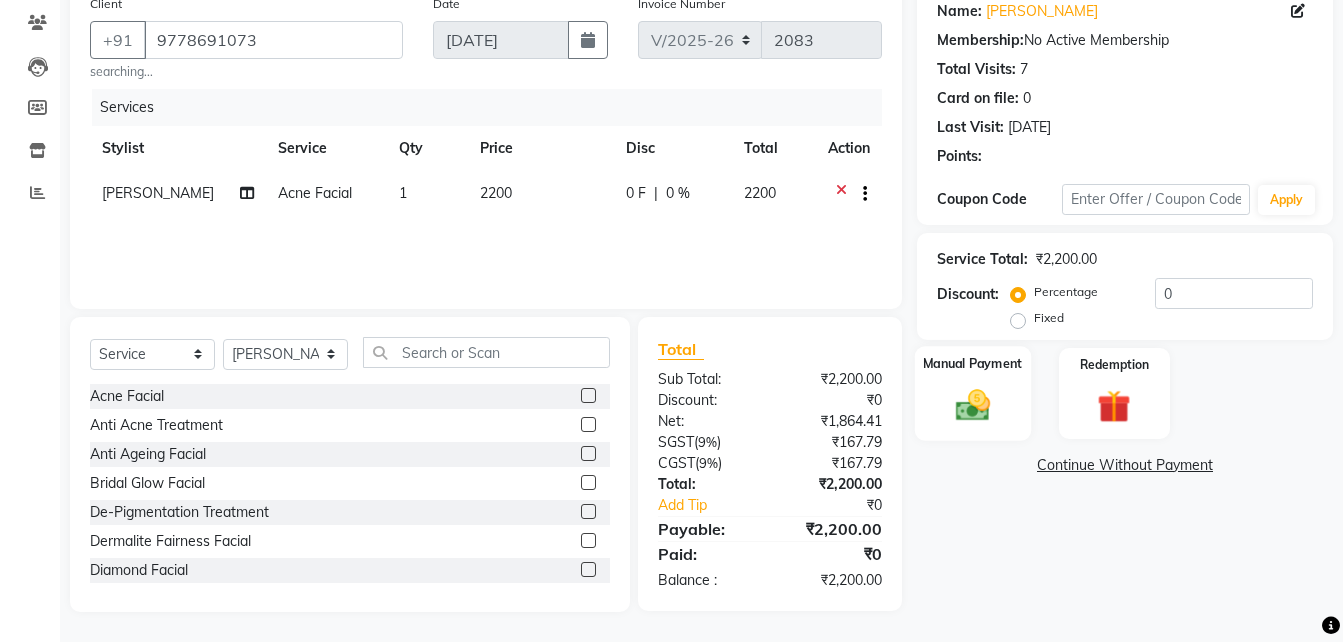 click 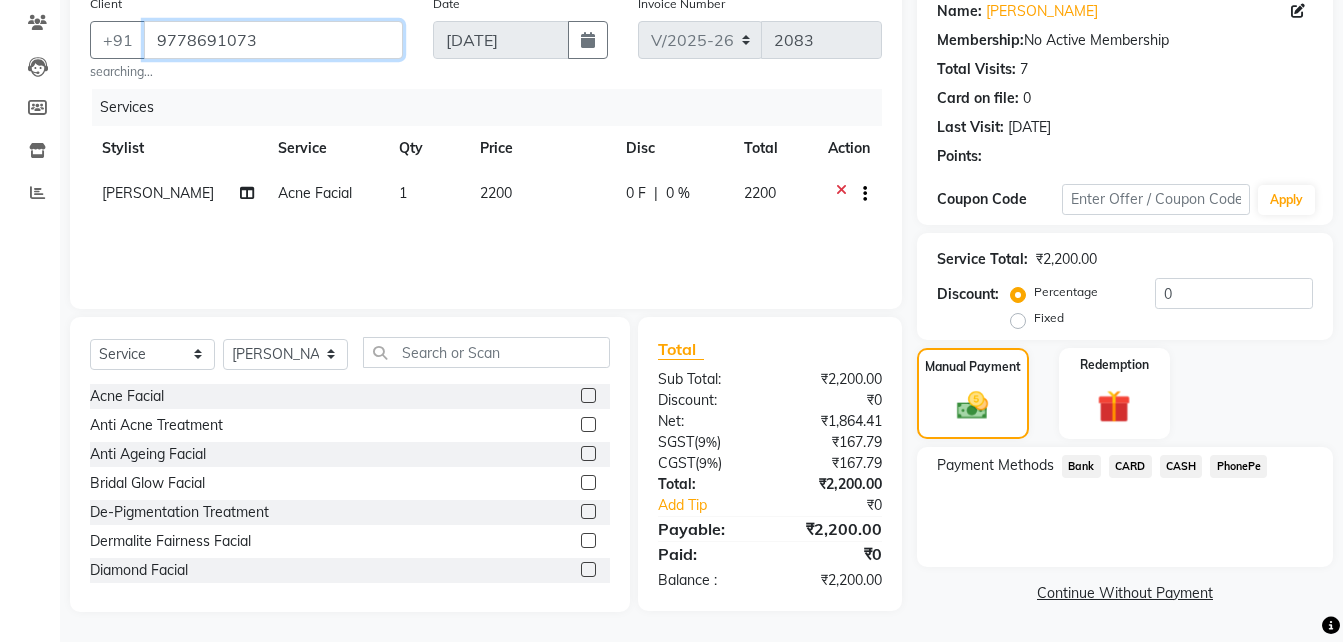 drag, startPoint x: 297, startPoint y: 41, endPoint x: 263, endPoint y: 14, distance: 43.416588 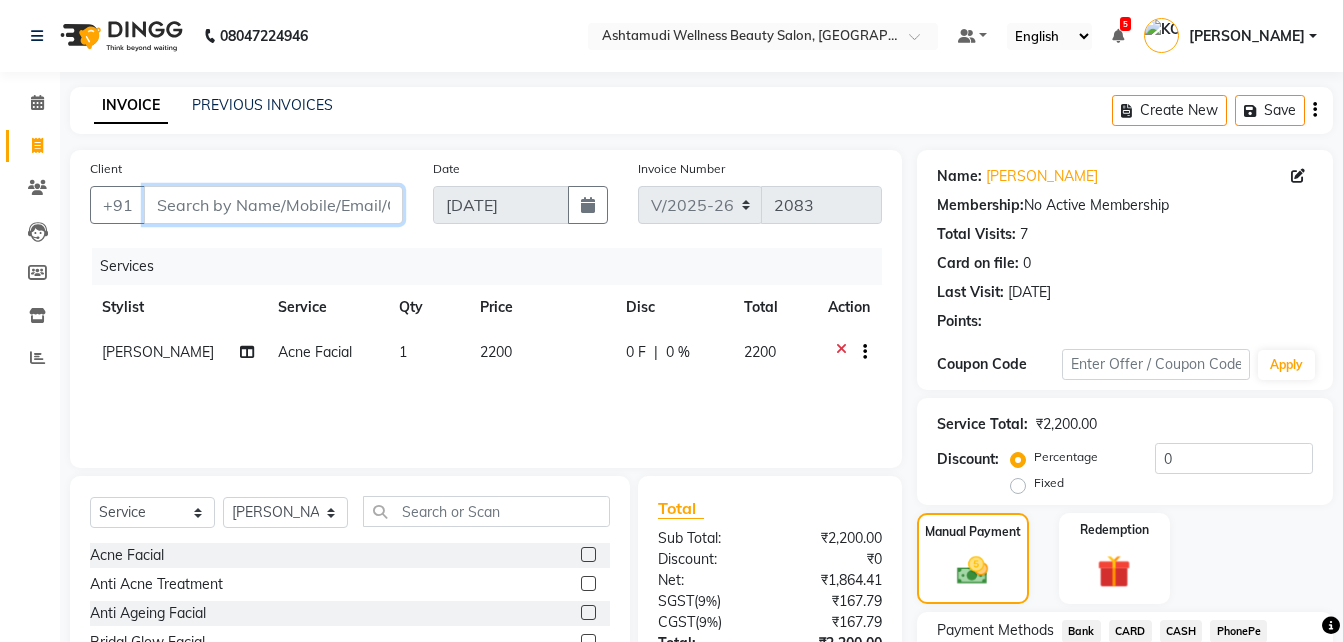 scroll, scrollTop: 161, scrollLeft: 0, axis: vertical 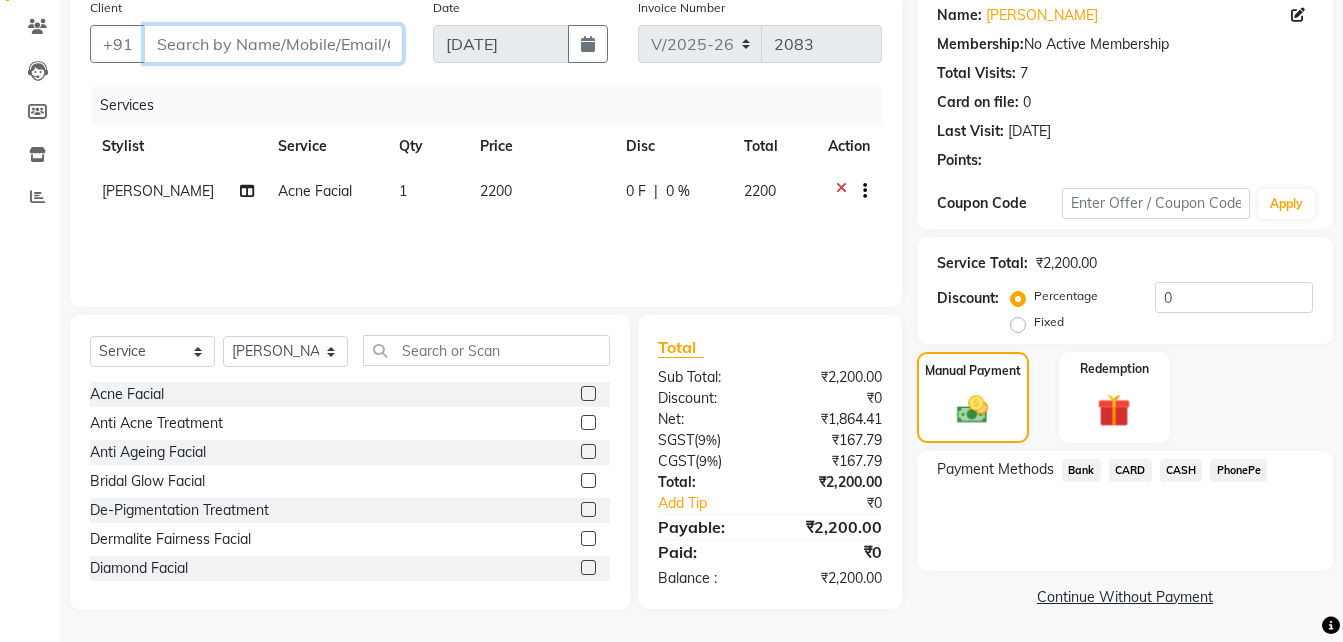 type 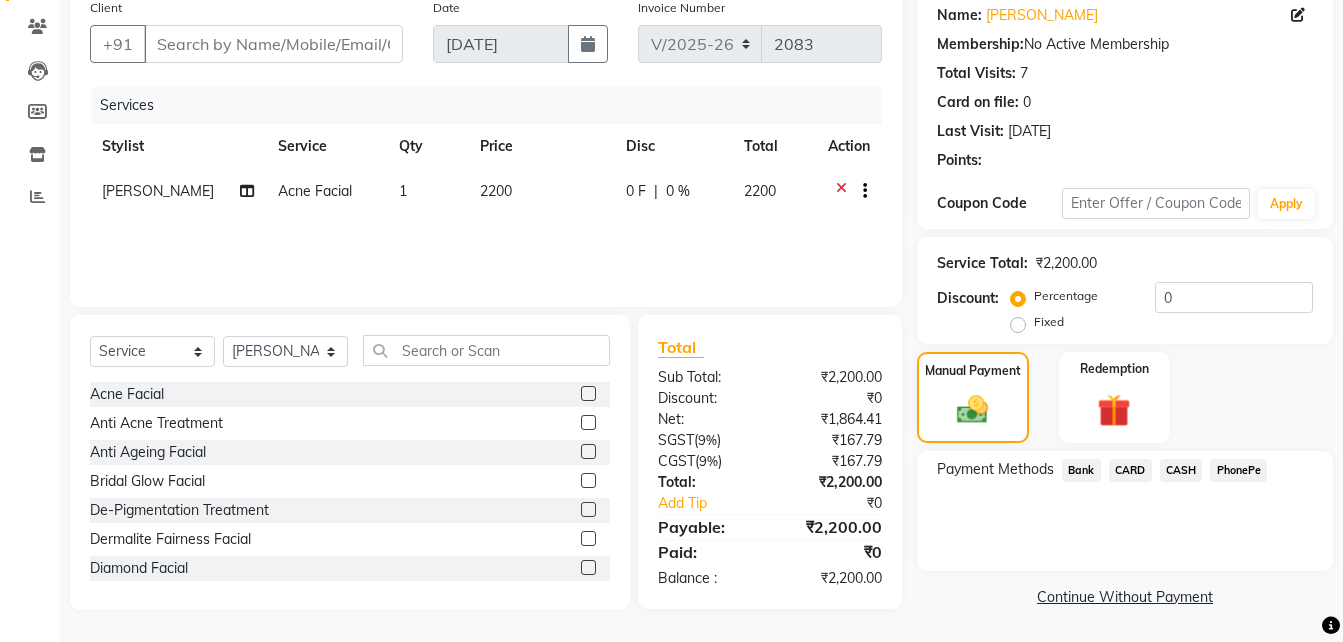 click on "Manual Payment Redemption" 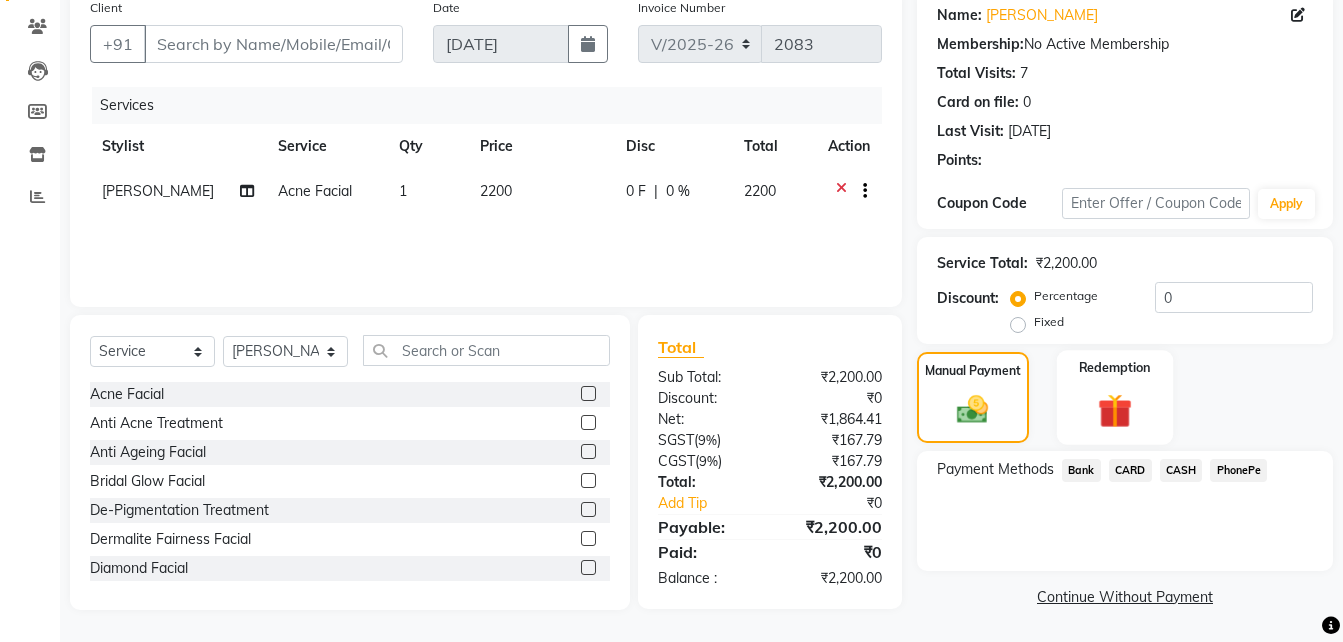 click 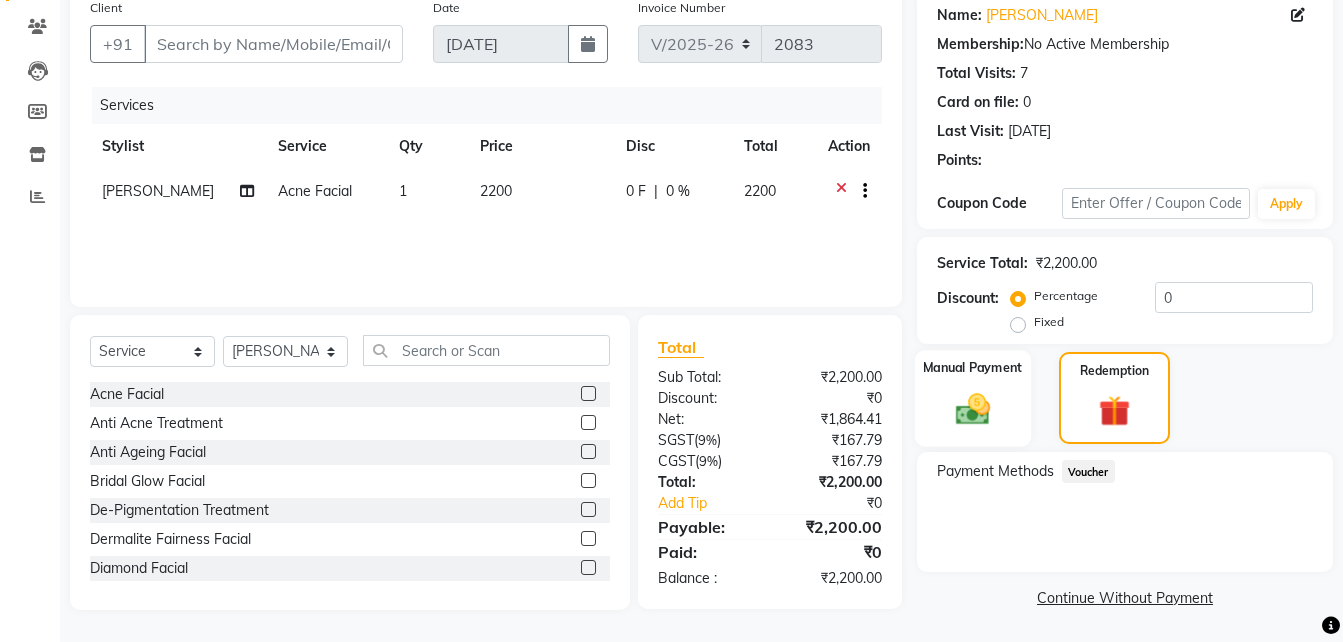 click on "Manual Payment" 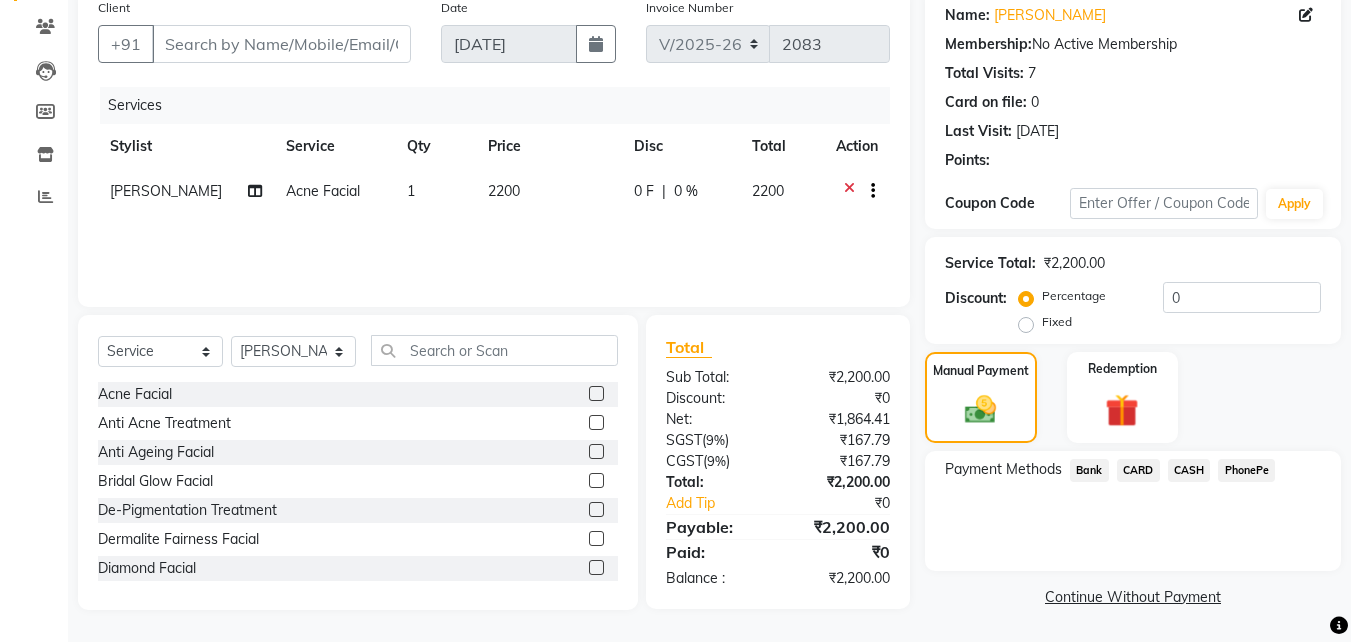 scroll, scrollTop: 0, scrollLeft: 0, axis: both 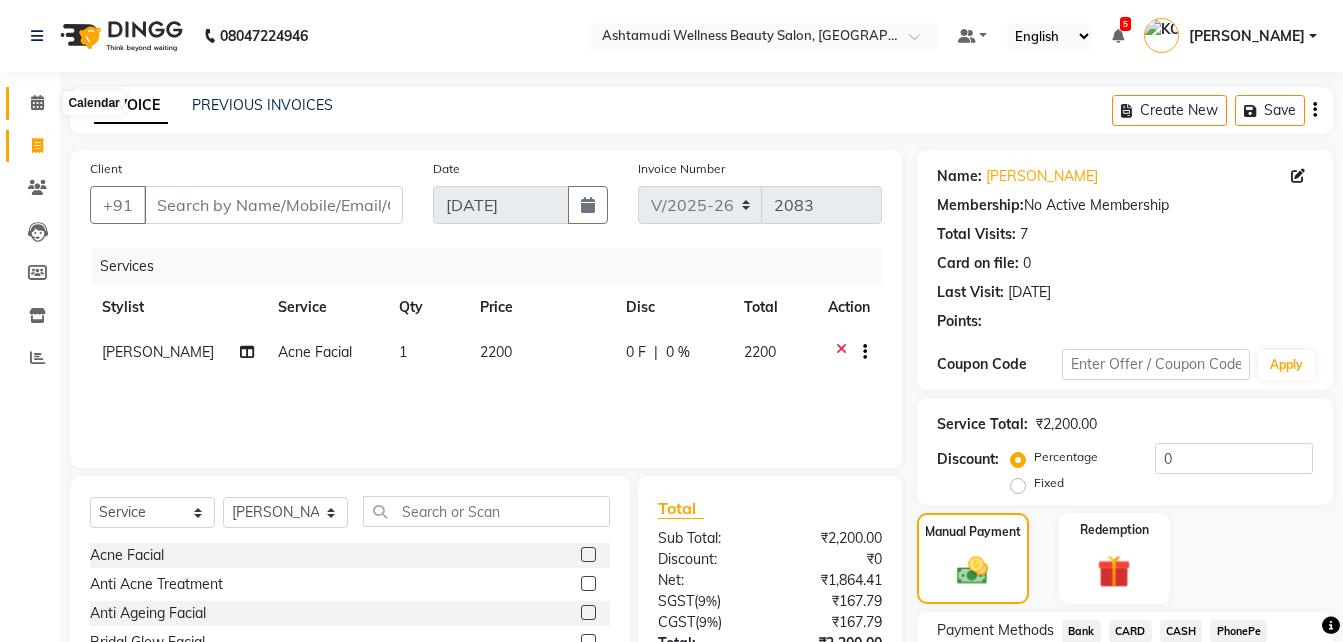click 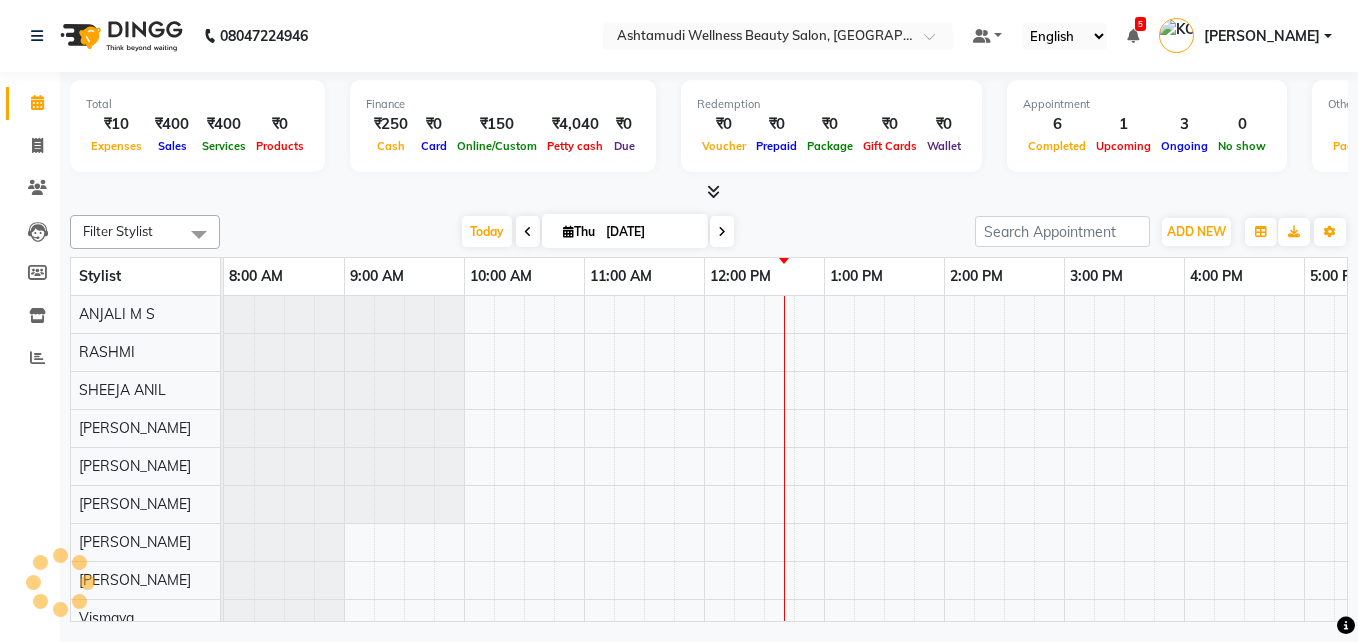 scroll, scrollTop: 0, scrollLeft: 0, axis: both 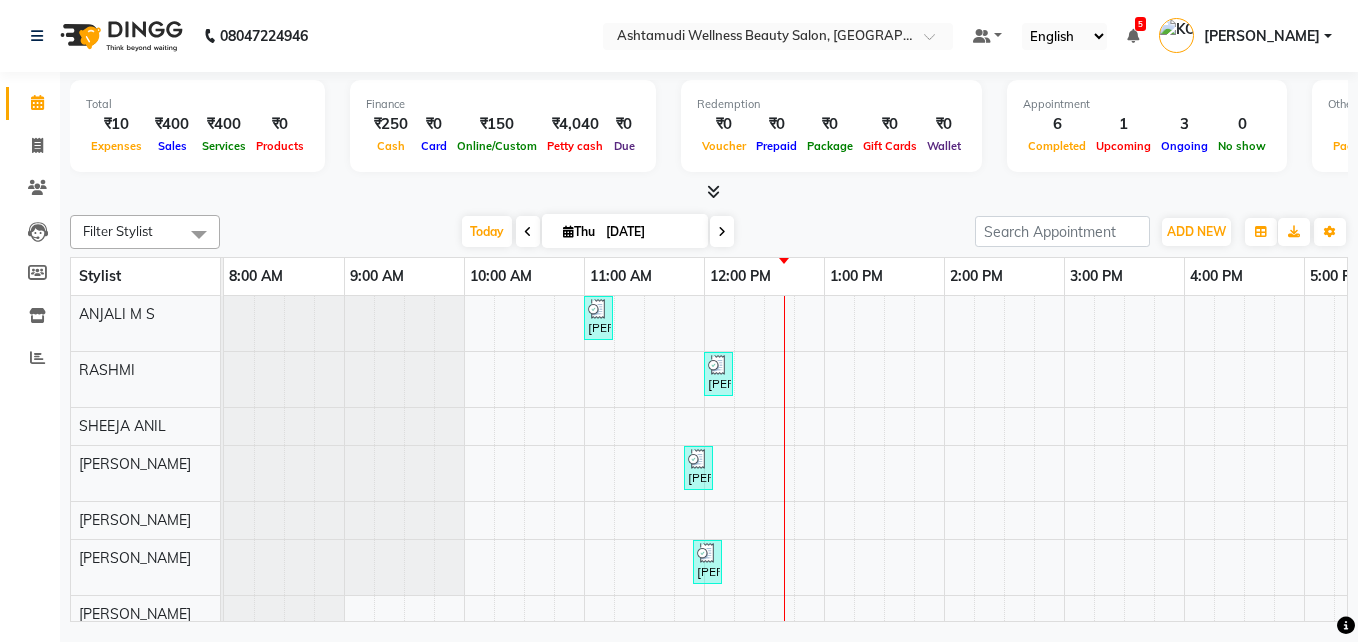 click on "[PERSON_NAME]" at bounding box center [1262, 36] 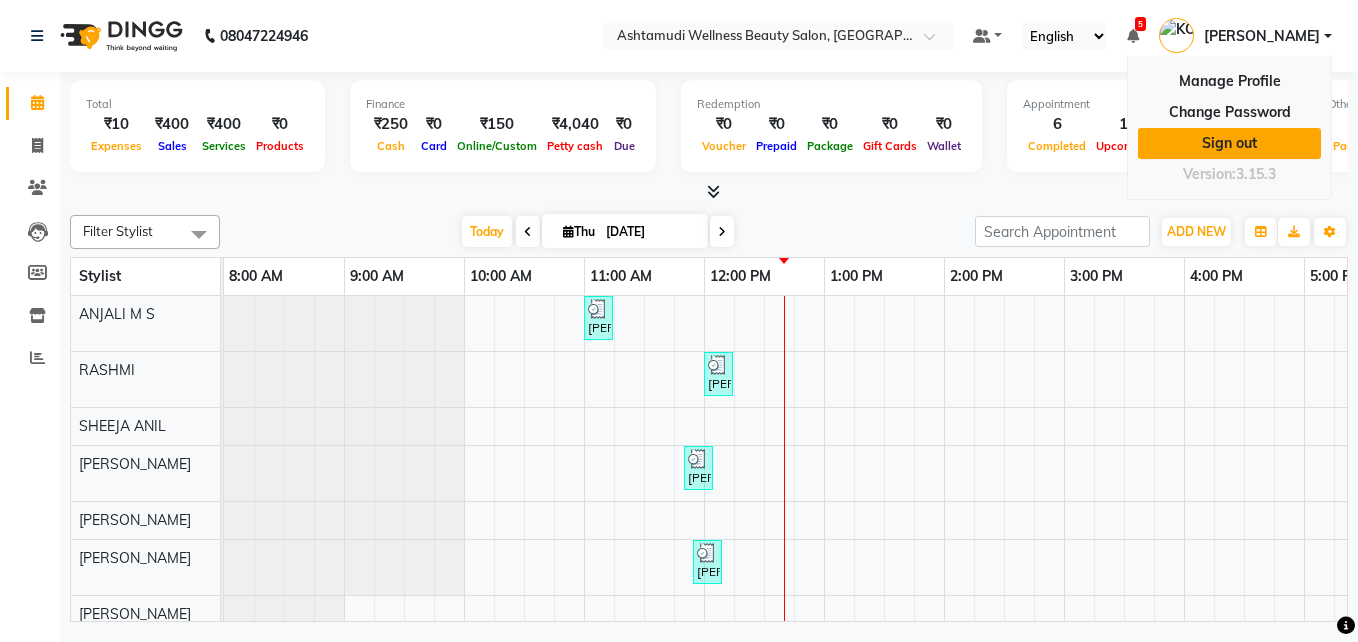 click on "Sign out" at bounding box center (1229, 143) 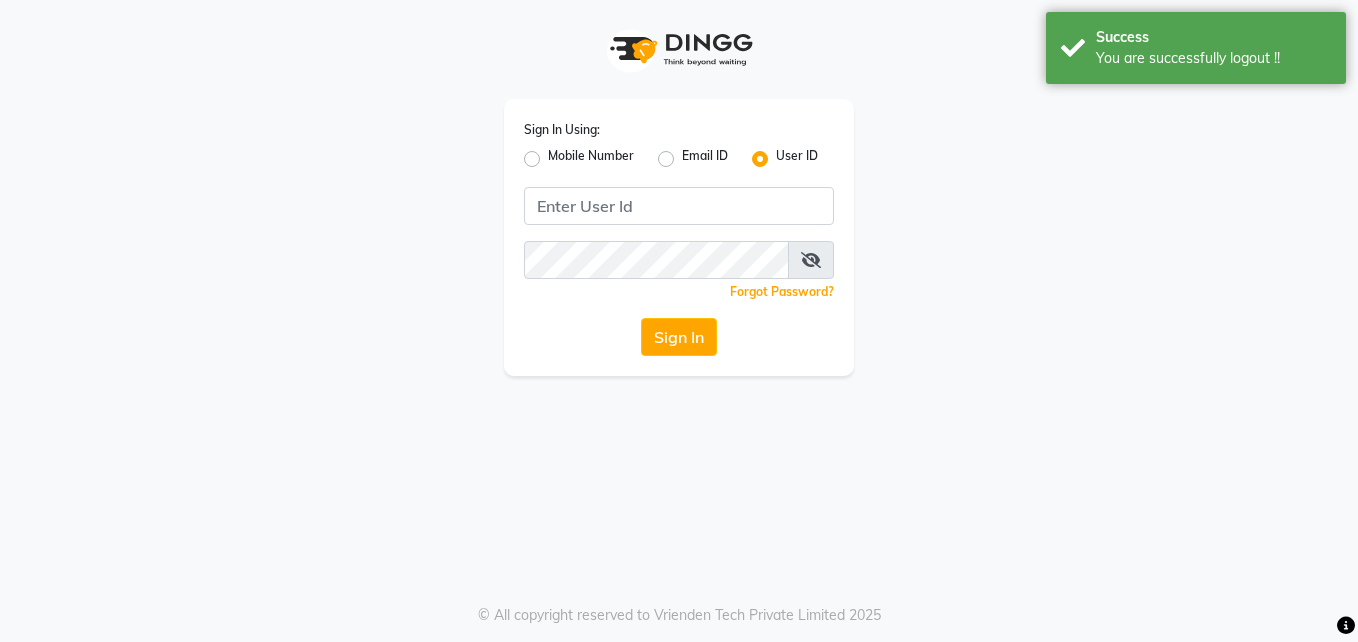 click on "Mobile Number" 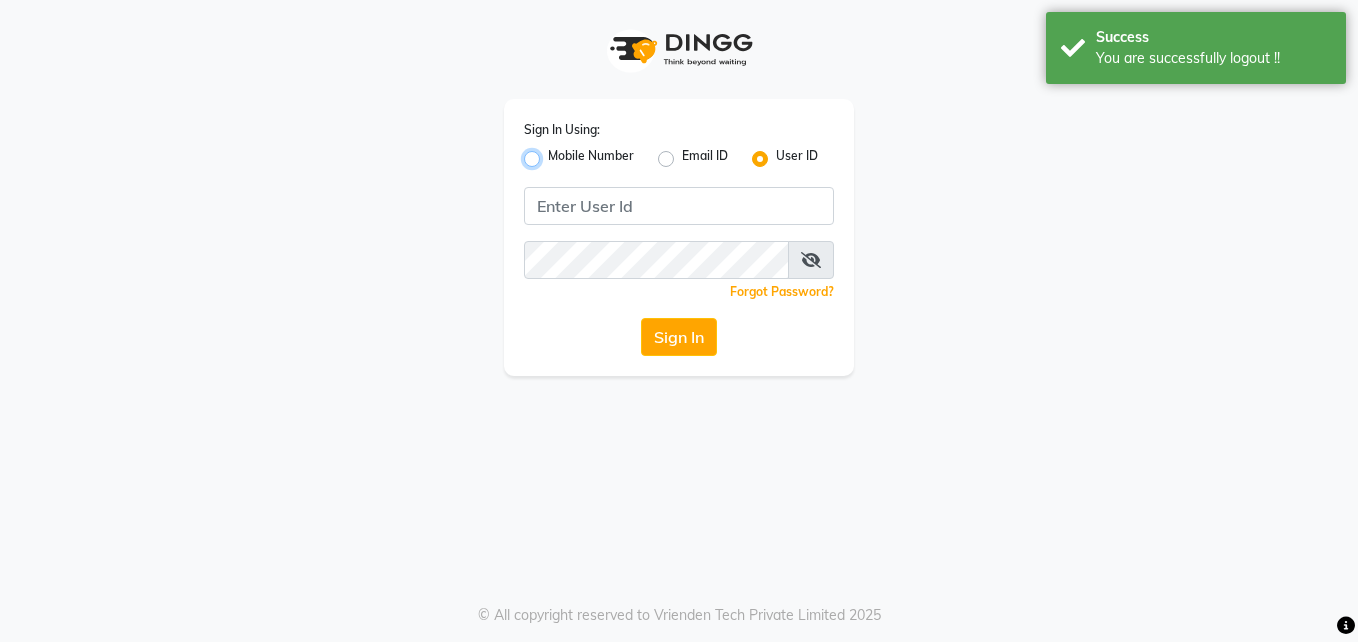 click on "Mobile Number" at bounding box center [554, 153] 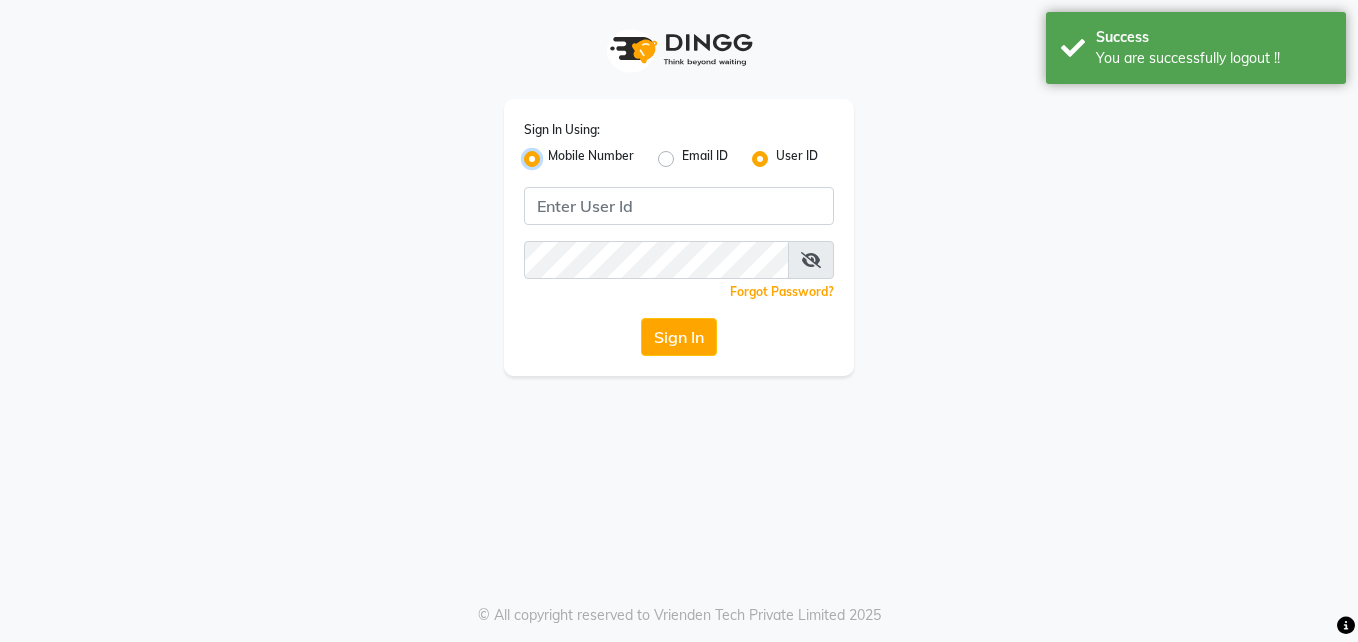 radio on "false" 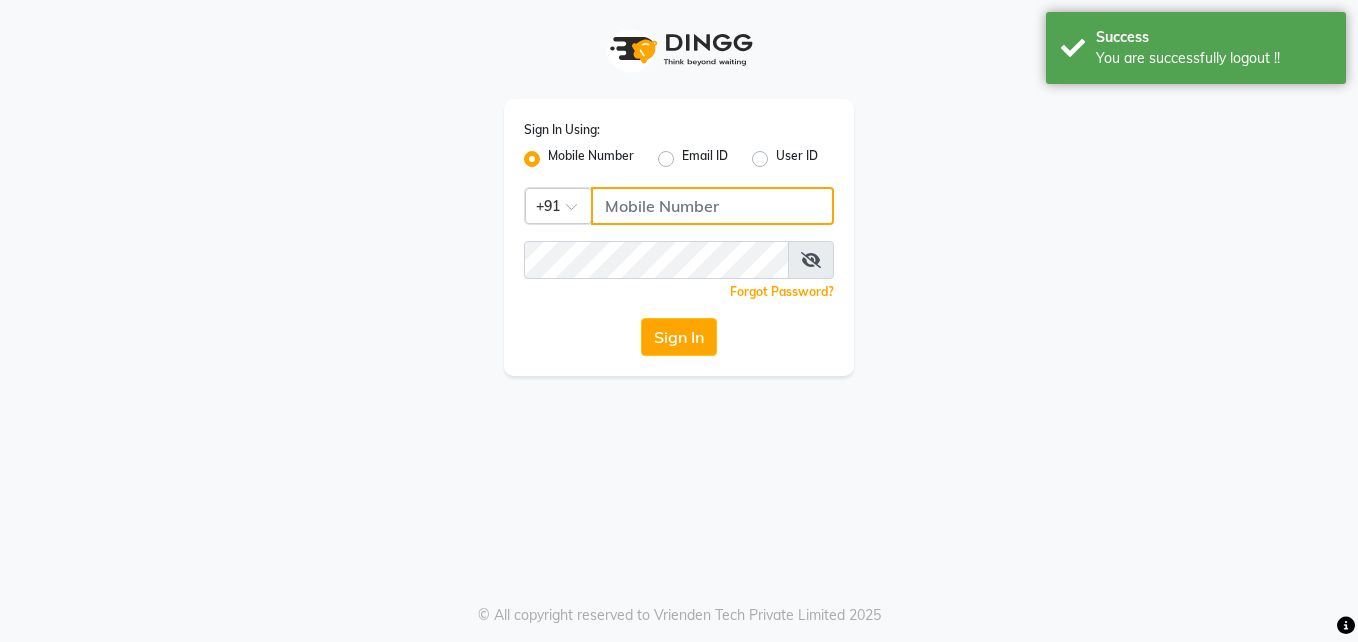 click 